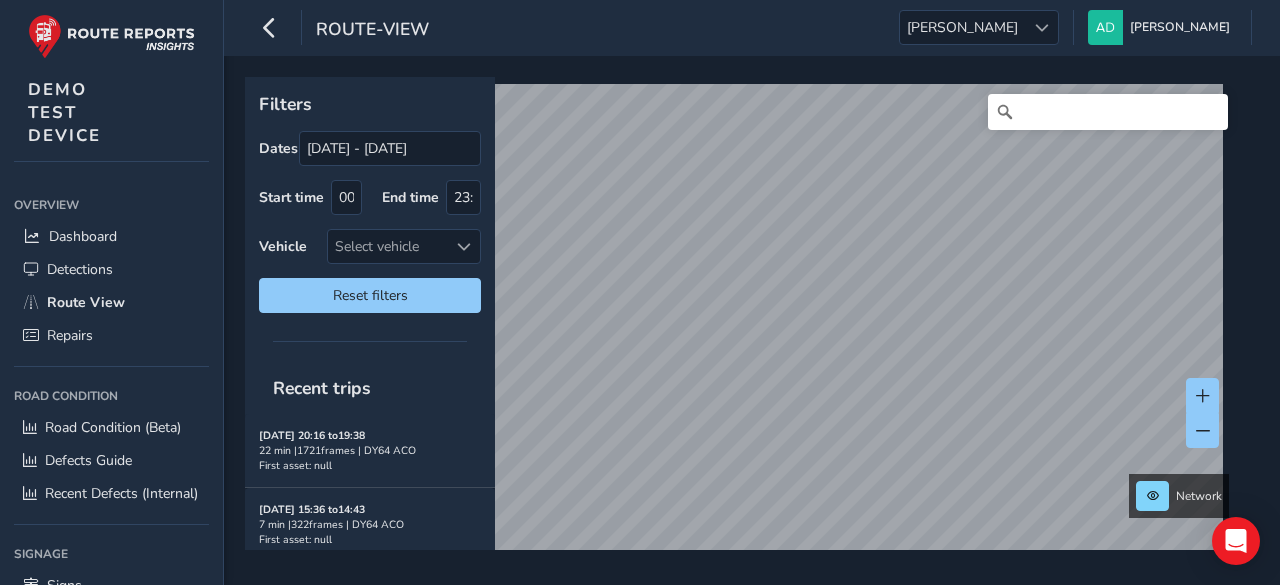 scroll, scrollTop: 0, scrollLeft: 0, axis: both 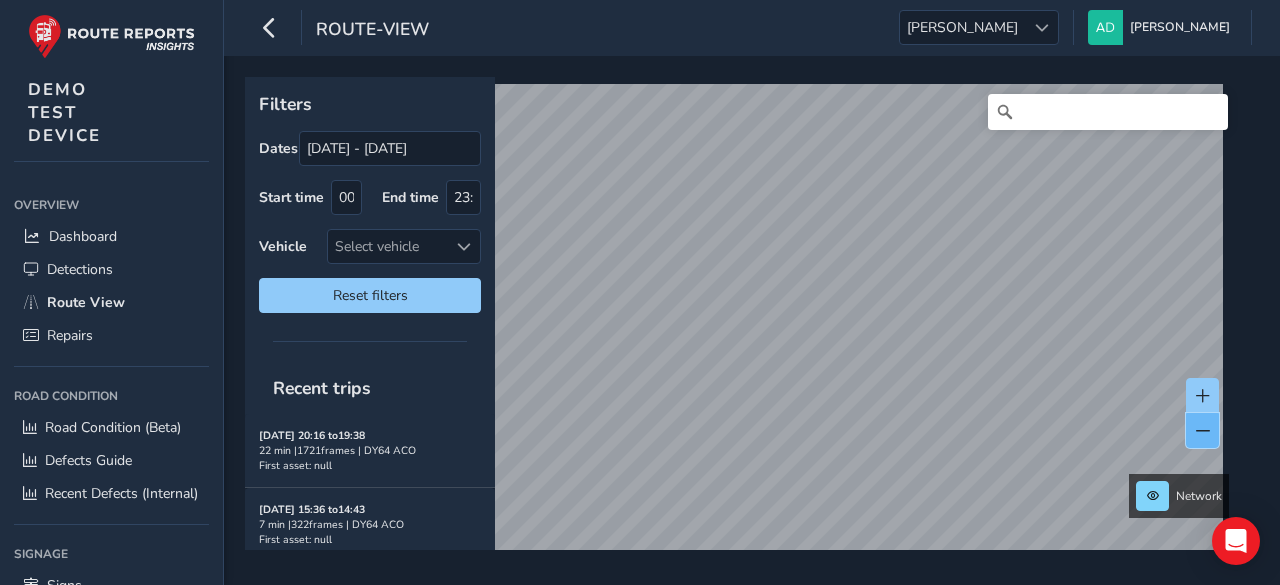click at bounding box center [1203, 431] 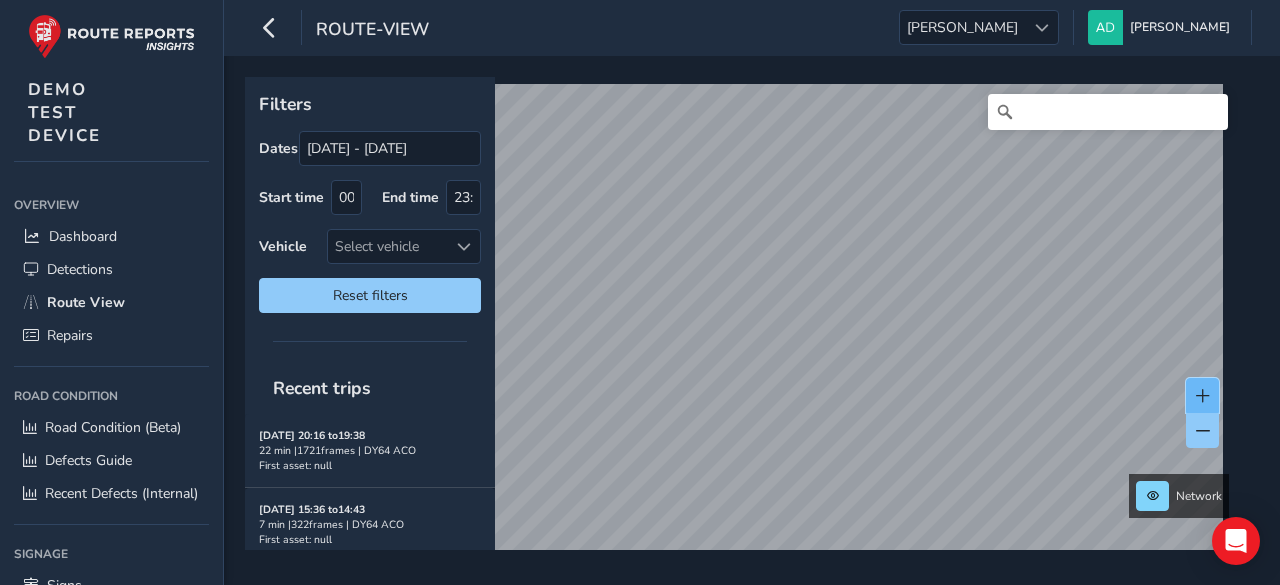 click at bounding box center (1202, 395) 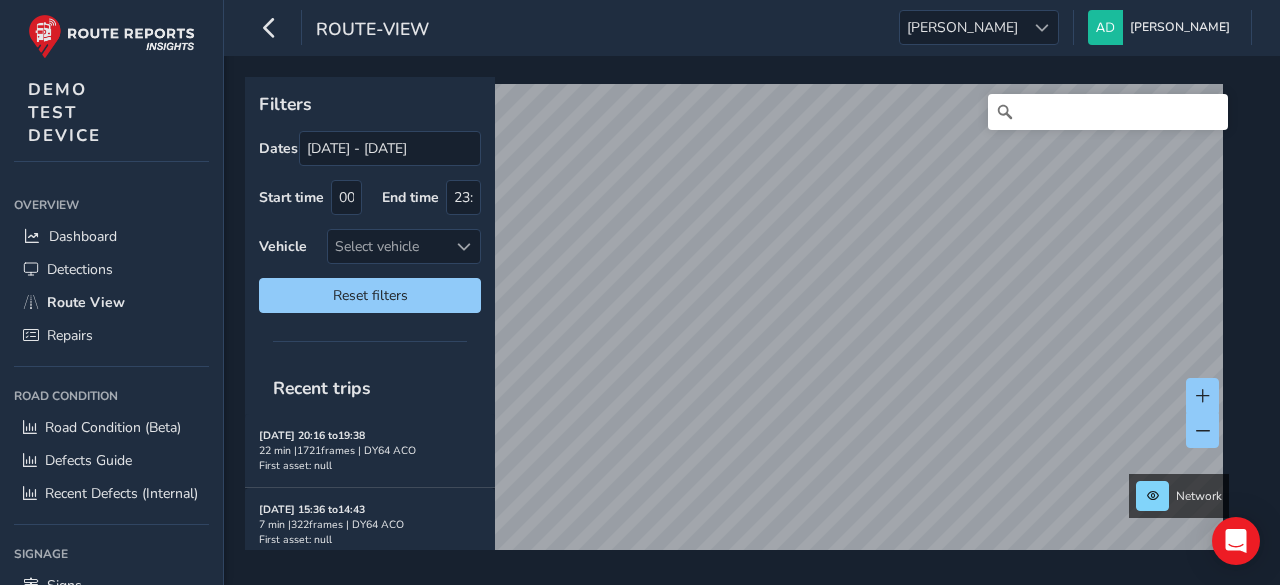 click on "route-view [PERSON_NAME] [PERSON_NAME] Colour Scheme: Dark Dim Light Logout Filters Dates [DATE] - [DATE] Start time 00:00 End time 23:59 Vehicle Select vehicle Reset filters Recent trips [DATE] 20:16   to  19:38 22   min |  1721  frames    | DY64 ACO First asset: null [DATE] 15:36   to  14:43 7   min |  322  frames    | DY64 ACO First asset: null [DATE] 15:06   to  14:29 23   min |  1263  frames    | DY64 ACO First asset: null       Network © Mapbox   © OpenStreetMap   Improve this map   © Maxar DEMO TEST DEVICE Overview Overview Dashboard Detections Route View Repairs Road Condition Road Condition Road Condition (Beta) Defects Guide Recent Defects (Internal) Signage Signage Signs Internal Internal Devices Integration Status Moderation Moderation Stats System System Users Help" at bounding box center [640, 292] 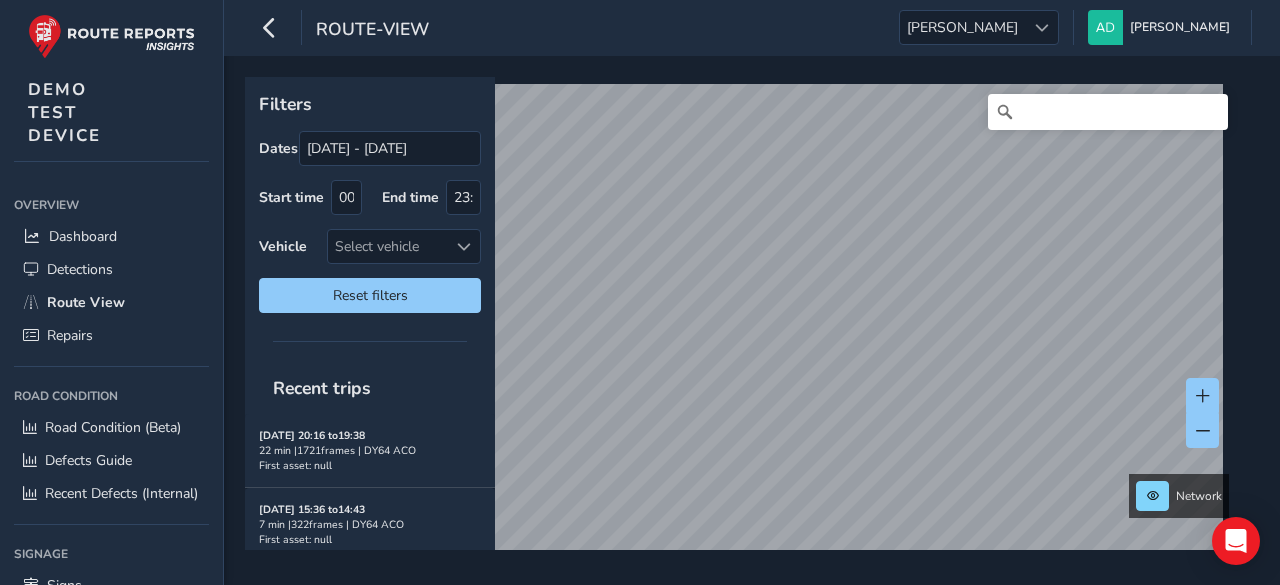 click on "route-view [PERSON_NAME] [PERSON_NAME] Colour Scheme: Dark Dim Light Logout Filters Dates [DATE] - [DATE] Start time 00:00 End time 23:59 Vehicle Select vehicle Reset filters Recent trips [DATE] 20:16   to  19:38 22   min |  1721  frames    | DY64 ACO First asset: null [DATE] 15:36   to  14:43 7   min |  322  frames    | DY64 ACO First asset: null [DATE] 15:06   to  14:29 23   min |  1263  frames    | DY64 ACO First asset: null       Network © Mapbox   © OpenStreetMap   Improve this map   © Maxar DEMO TEST DEVICE Overview Overview Dashboard Detections Route View Repairs Road Condition Road Condition Road Condition (Beta) Defects Guide Recent Defects (Internal) Signage Signage Signs Internal Internal Devices Integration Status Moderation Moderation Stats System System Users Help" at bounding box center (640, 292) 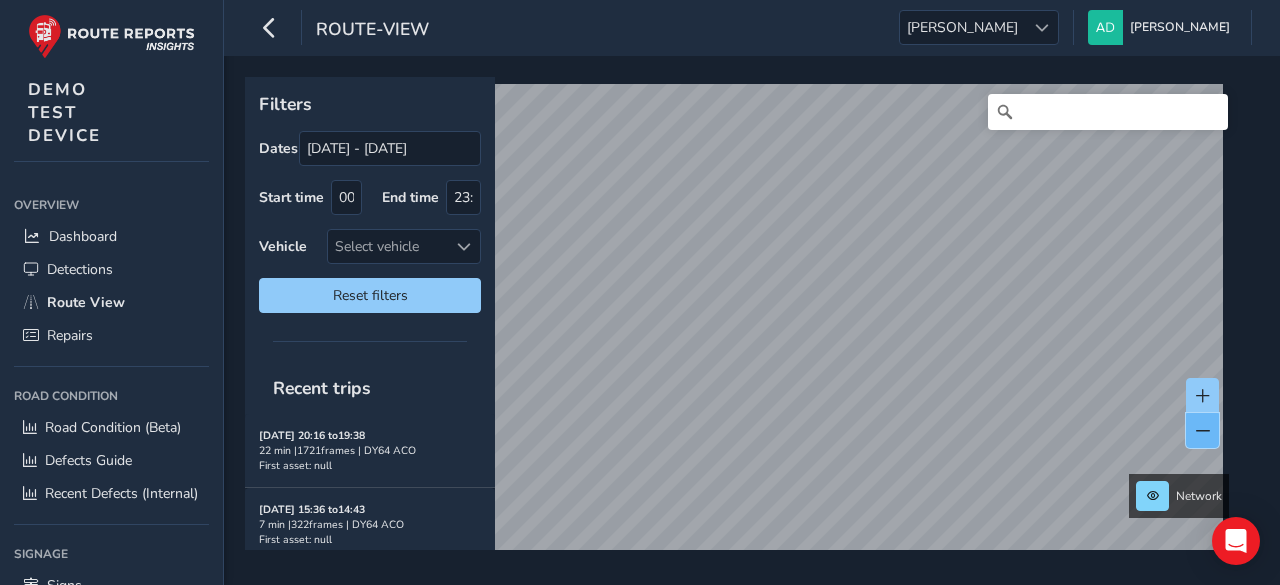 click at bounding box center (1203, 431) 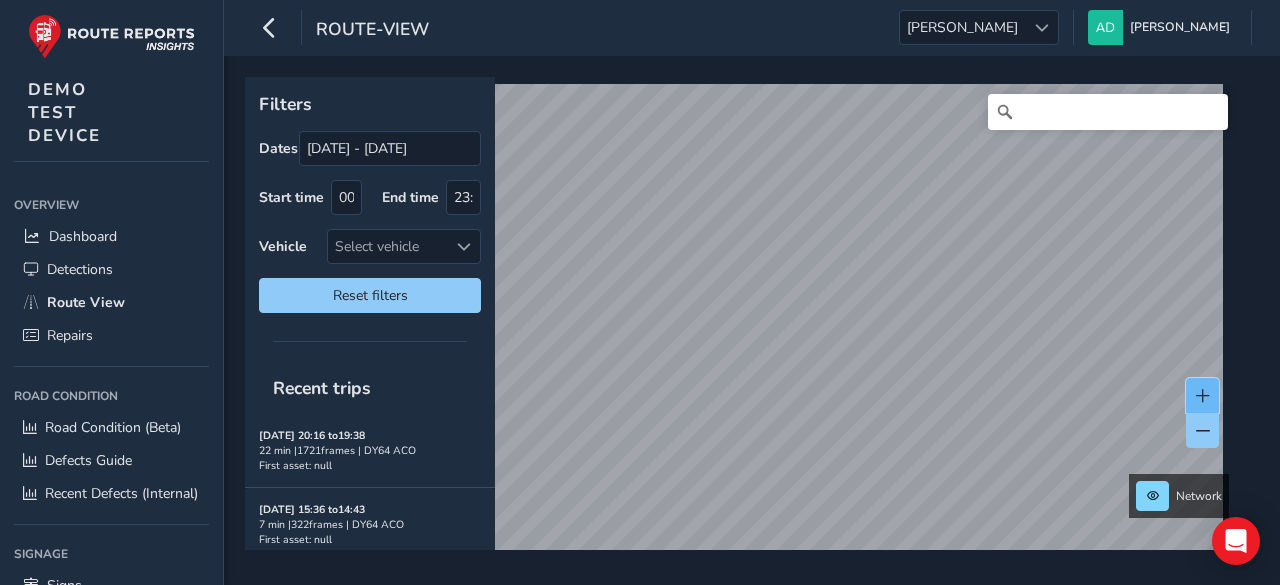 click at bounding box center [1202, 395] 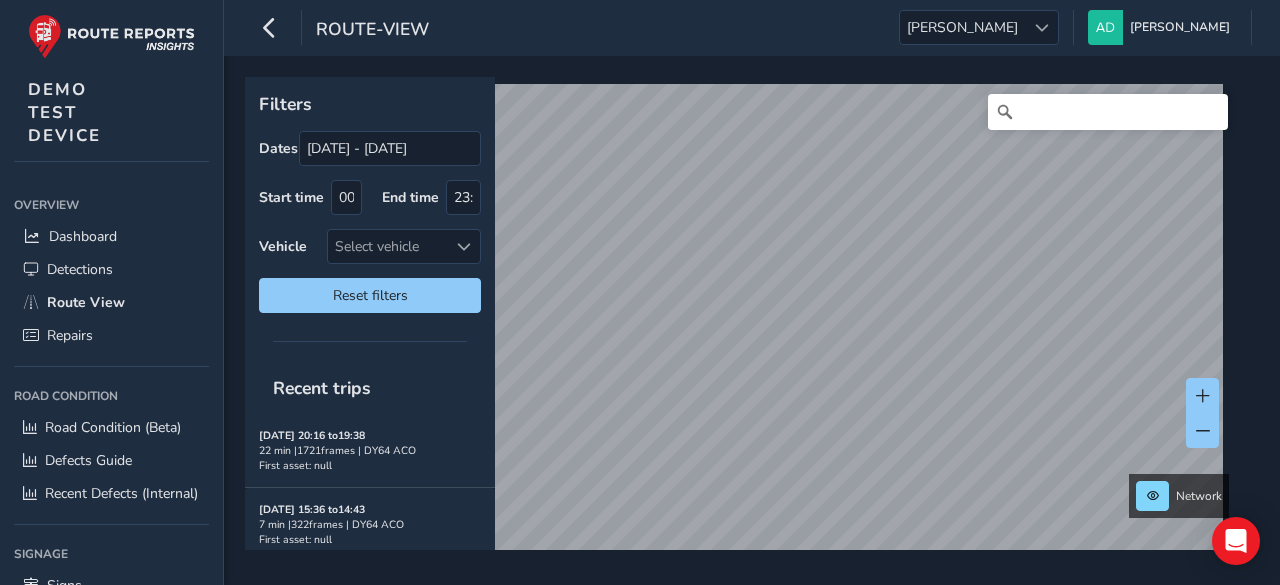 click on "route-view [PERSON_NAME] [PERSON_NAME] Colour Scheme: Dark Dim Light Logout Filters Dates [DATE] - [DATE] Start time 00:00 End time 23:59 Vehicle Select vehicle Reset filters Recent trips [DATE] 20:16   to  19:38 22   min |  1721  frames    | DY64 ACO First asset: null [DATE] 15:36   to  14:43 7   min |  322  frames    | DY64 ACO First asset: null [DATE] 15:06   to  14:29 23   min |  1263  frames    | DY64 ACO First asset: null       Network © Mapbox   © OpenStreetMap   Improve this map   © Maxar" at bounding box center (752, 292) 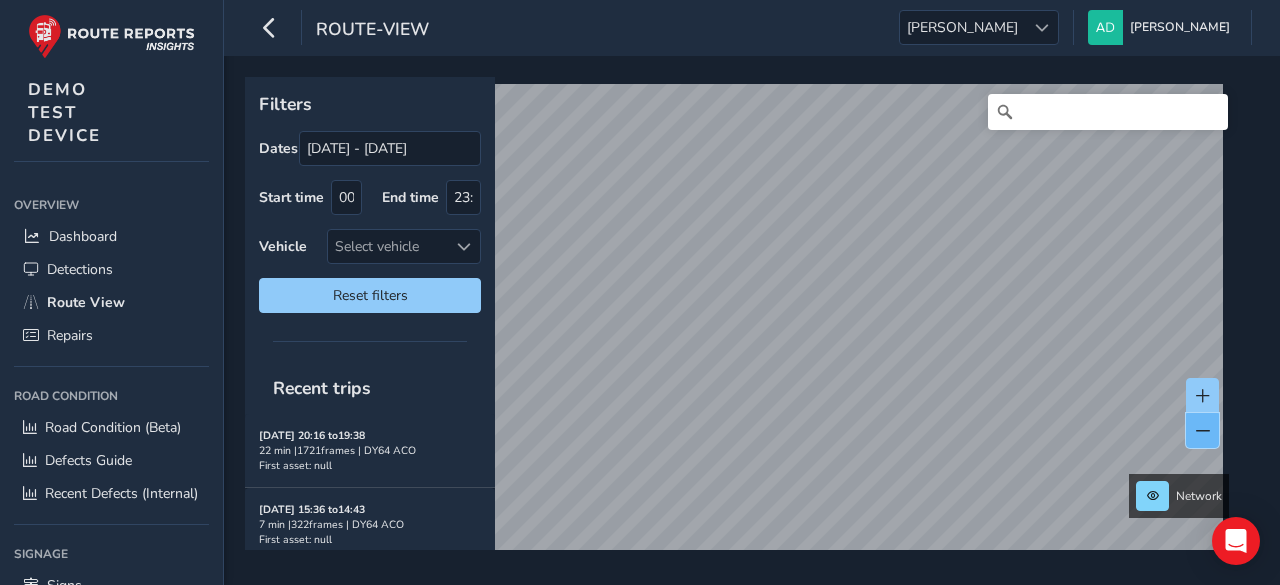 click at bounding box center (1203, 431) 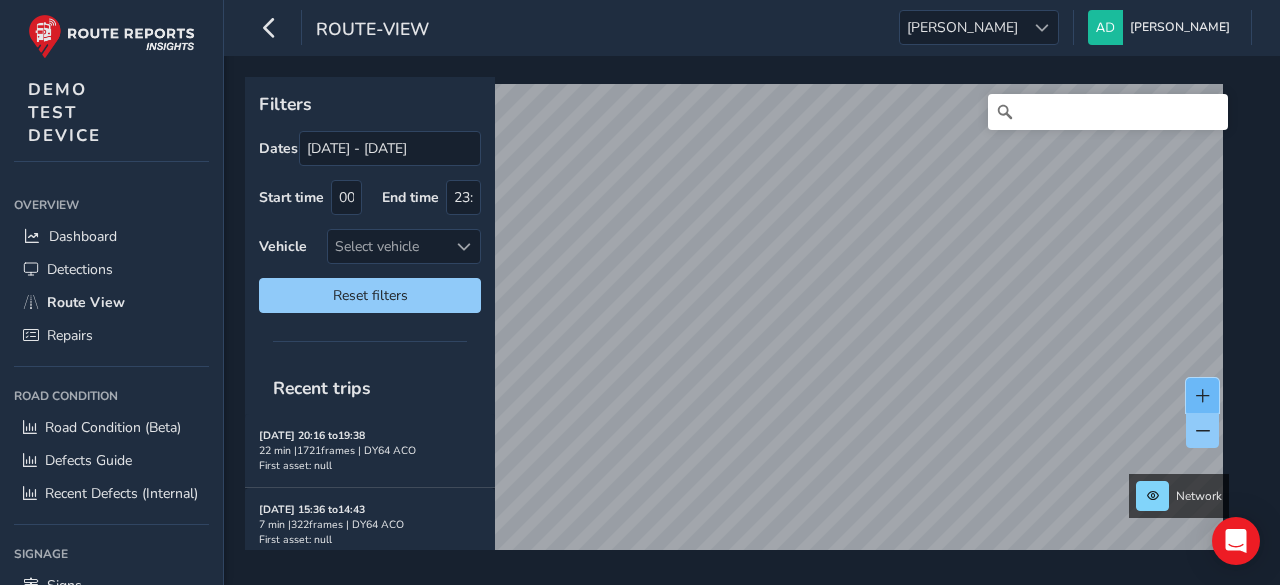 click at bounding box center (1203, 396) 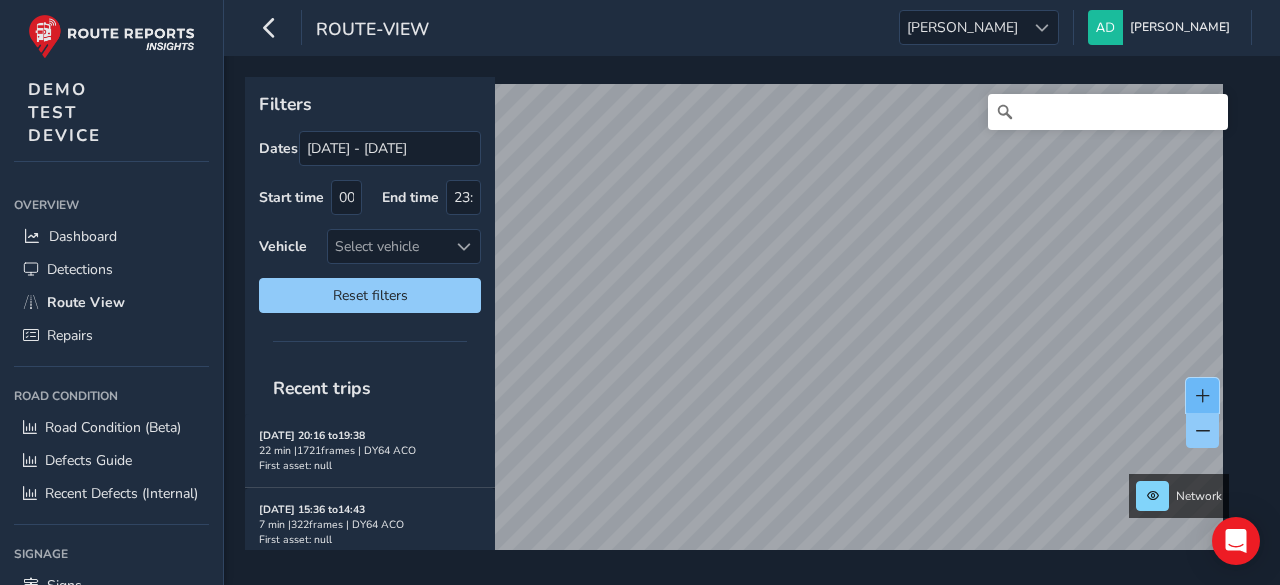 click at bounding box center [1203, 396] 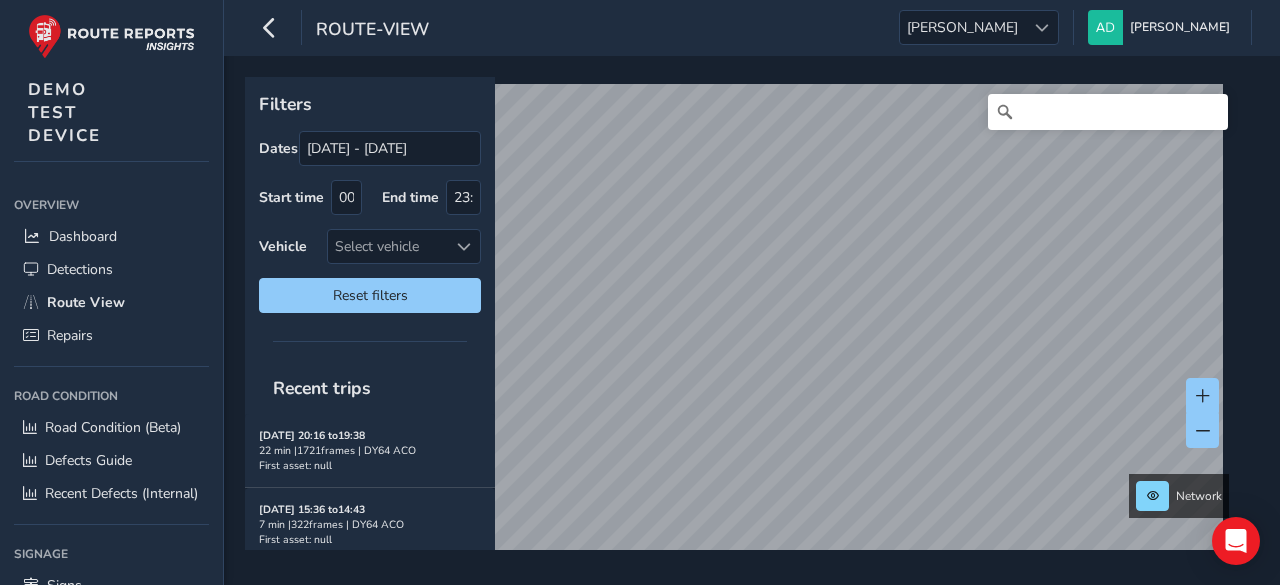 click on "route-view [PERSON_NAME] [PERSON_NAME] Colour Scheme: Dark Dim Light Logout Filters Dates [DATE] - [DATE] Start time 00:00 End time 23:59 Vehicle Select vehicle Reset filters Recent trips [DATE] 20:16   to  19:38 22   min |  1721  frames    | DY64 ACO First asset: null [DATE] 15:36   to  14:43 7   min |  322  frames    | DY64 ACO First asset: null [DATE] 15:06   to  14:29 23   min |  1263  frames    | DY64 ACO First asset: null       Network © Mapbox   © OpenStreetMap   Improve this map   © Maxar DEMO TEST DEVICE Overview Overview Dashboard Detections Route View Repairs Road Condition Road Condition Road Condition (Beta) Defects Guide Recent Defects (Internal) Signage Signage Signs Internal Internal Devices Integration Status Moderation Moderation Stats System System Users Help" at bounding box center [640, 292] 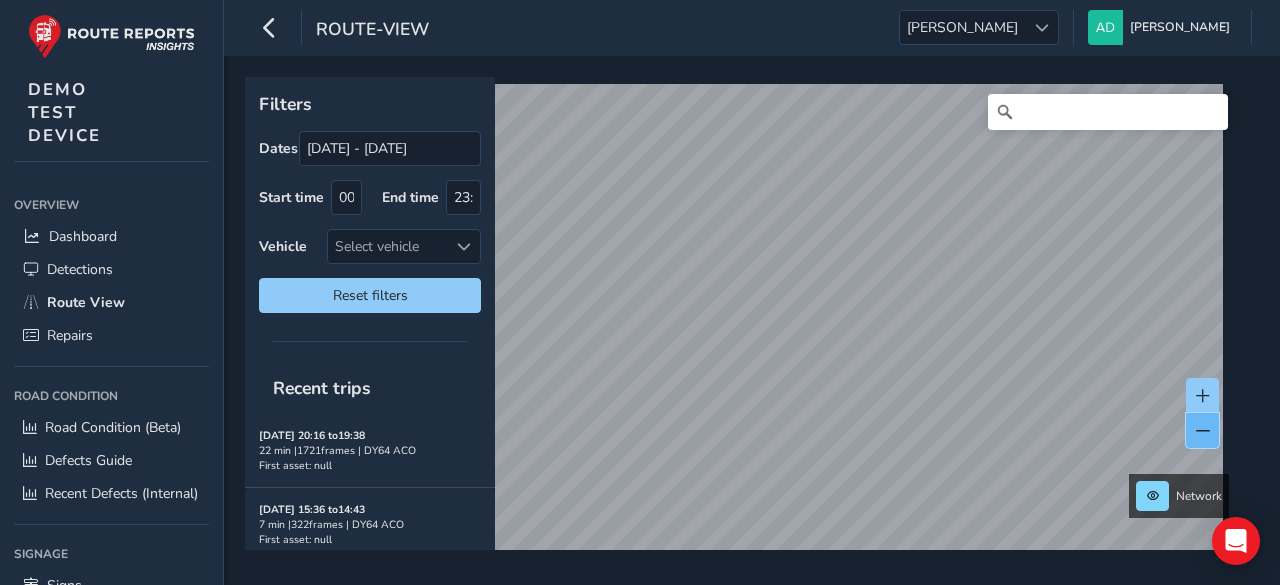 click at bounding box center [1203, 431] 